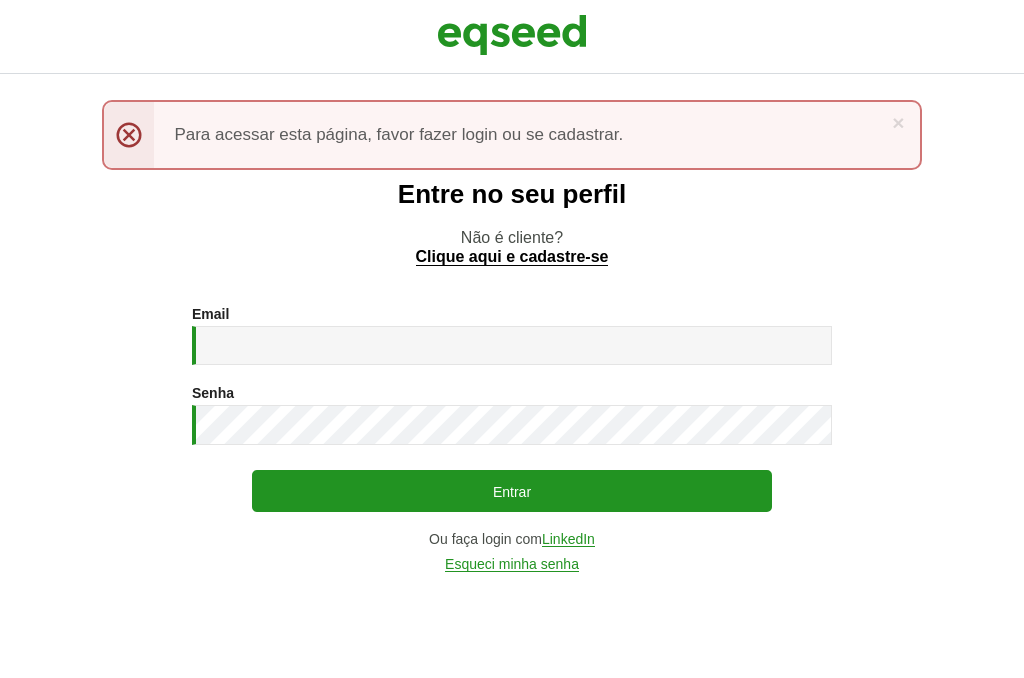scroll, scrollTop: 0, scrollLeft: 0, axis: both 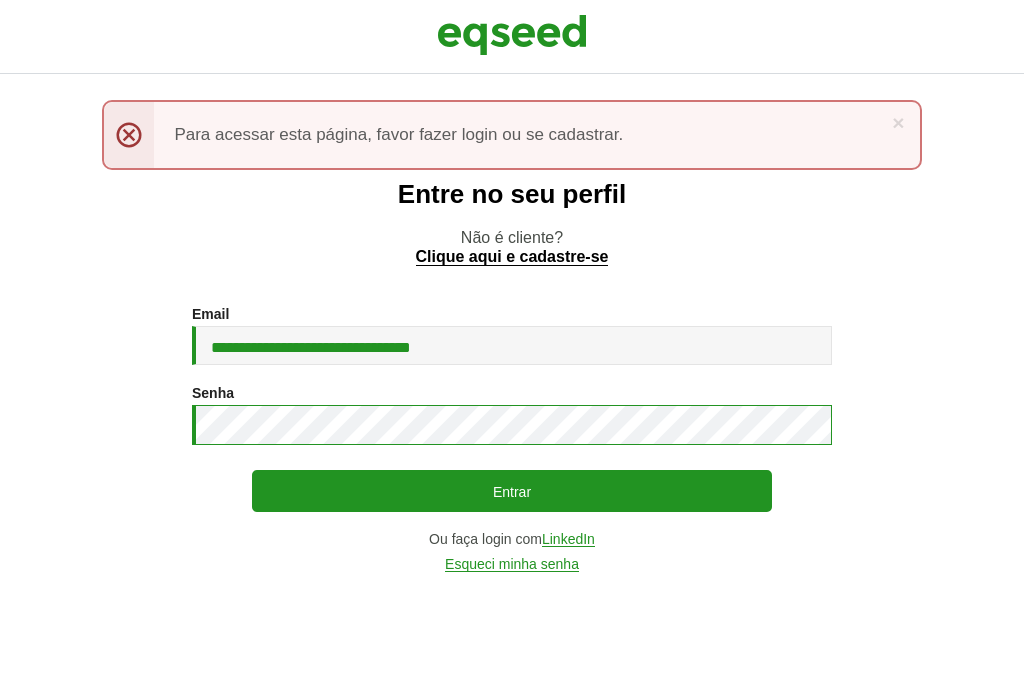 click on "Entrar" at bounding box center (512, 491) 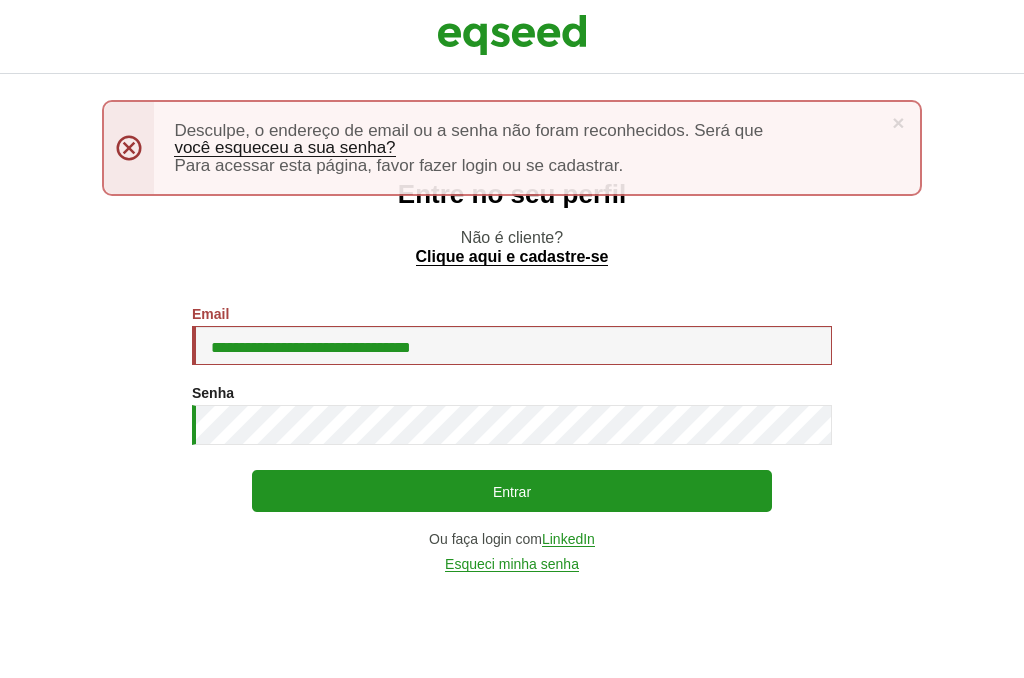 scroll, scrollTop: 0, scrollLeft: 0, axis: both 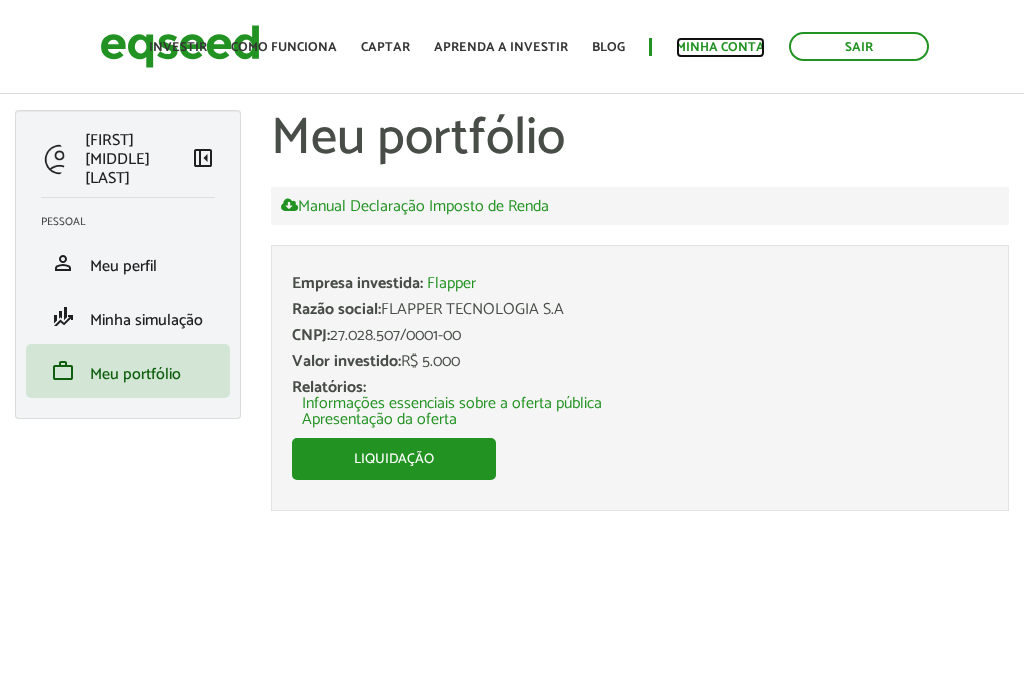 click on "Minha conta" at bounding box center [720, 47] 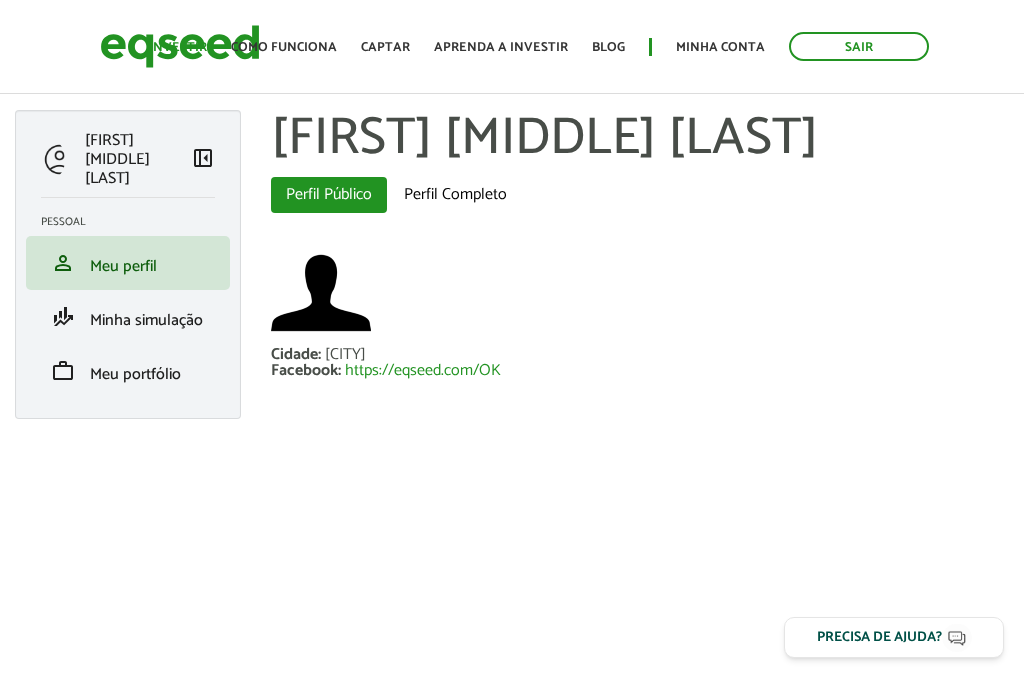 scroll, scrollTop: 0, scrollLeft: 0, axis: both 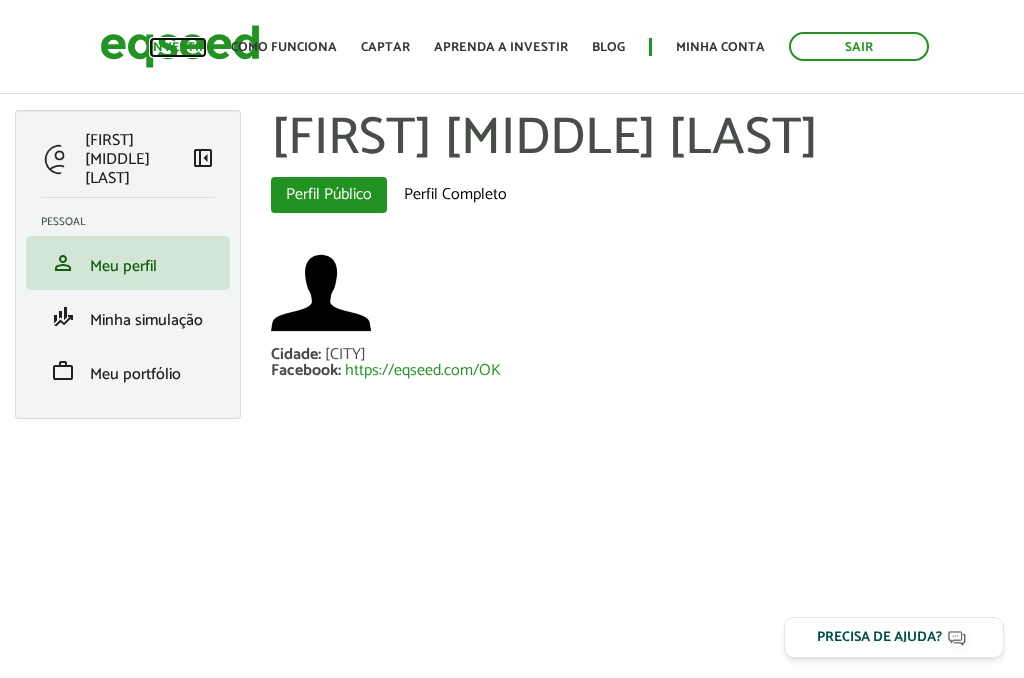 click on "Investir" at bounding box center (178, 47) 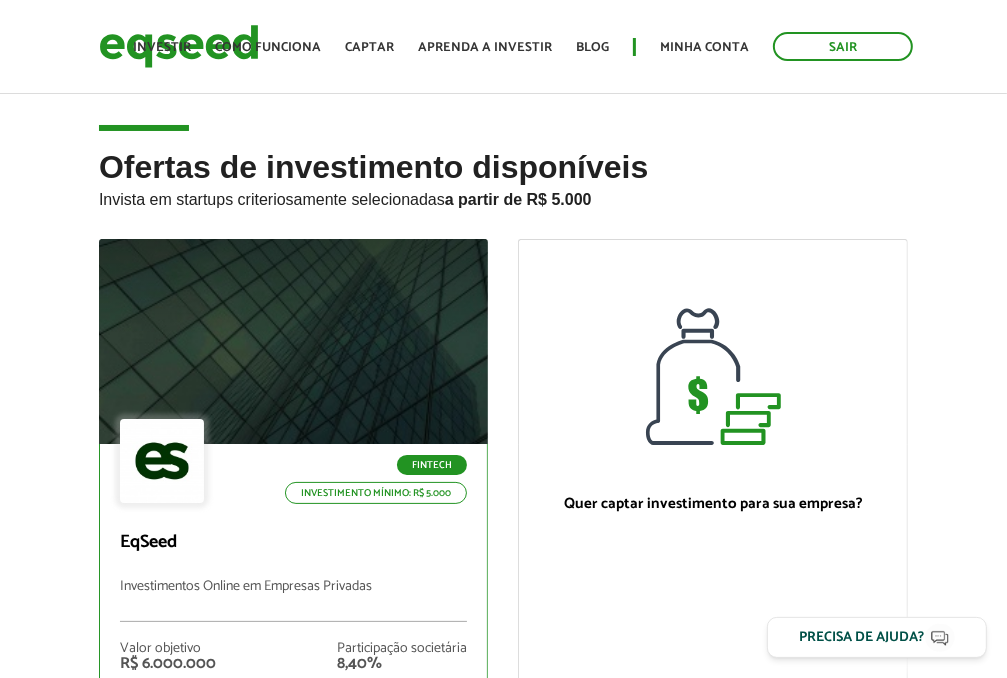 scroll, scrollTop: 100, scrollLeft: 0, axis: vertical 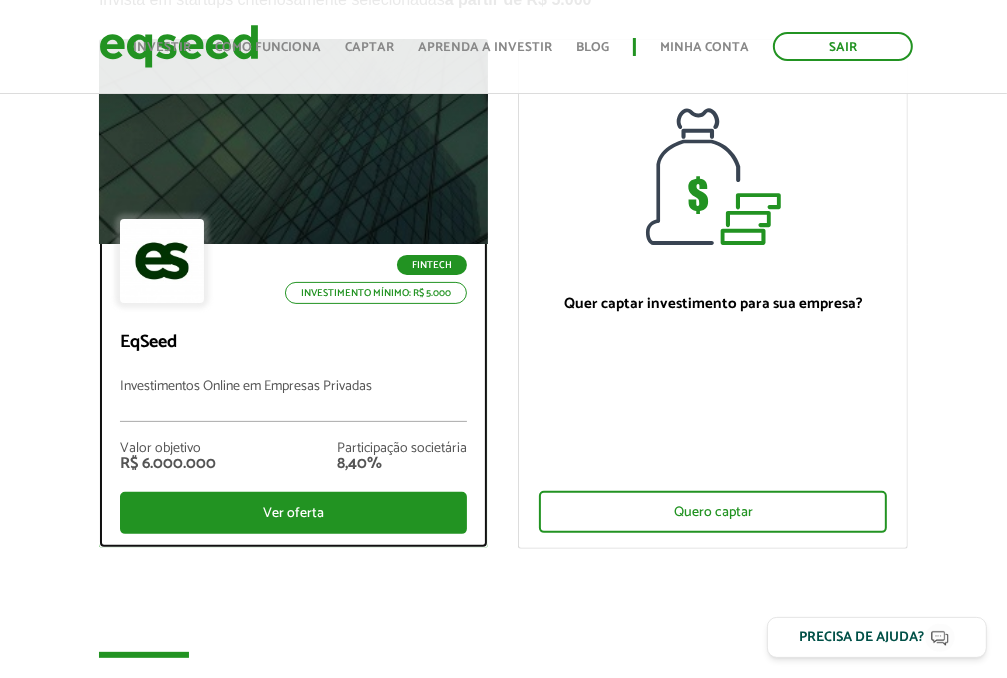 click on "Investimento mínimo: R$ 5.000" at bounding box center (376, 293) 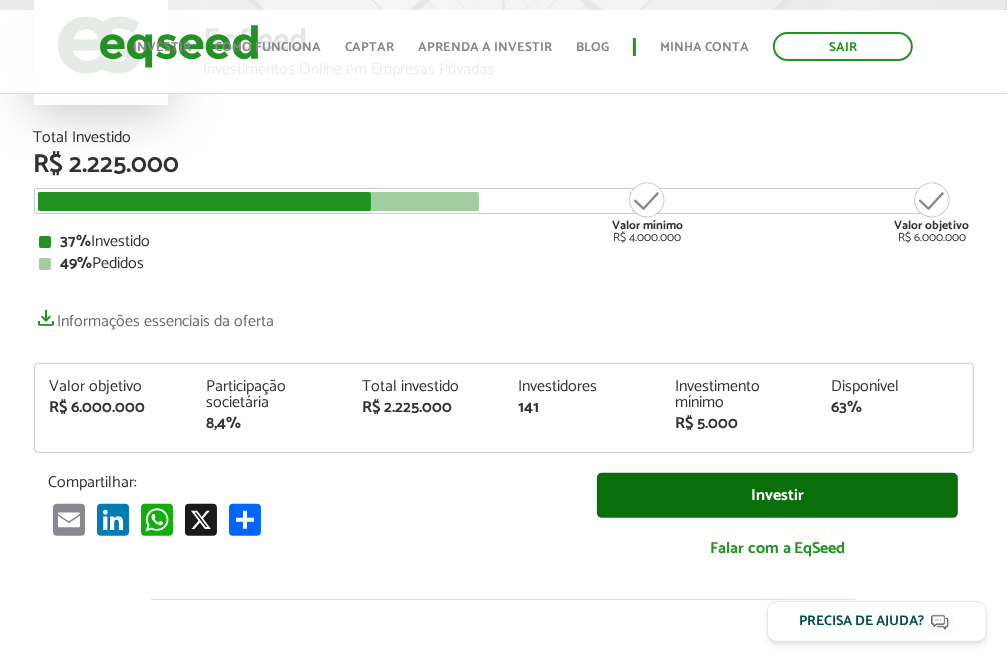 scroll, scrollTop: 200, scrollLeft: 0, axis: vertical 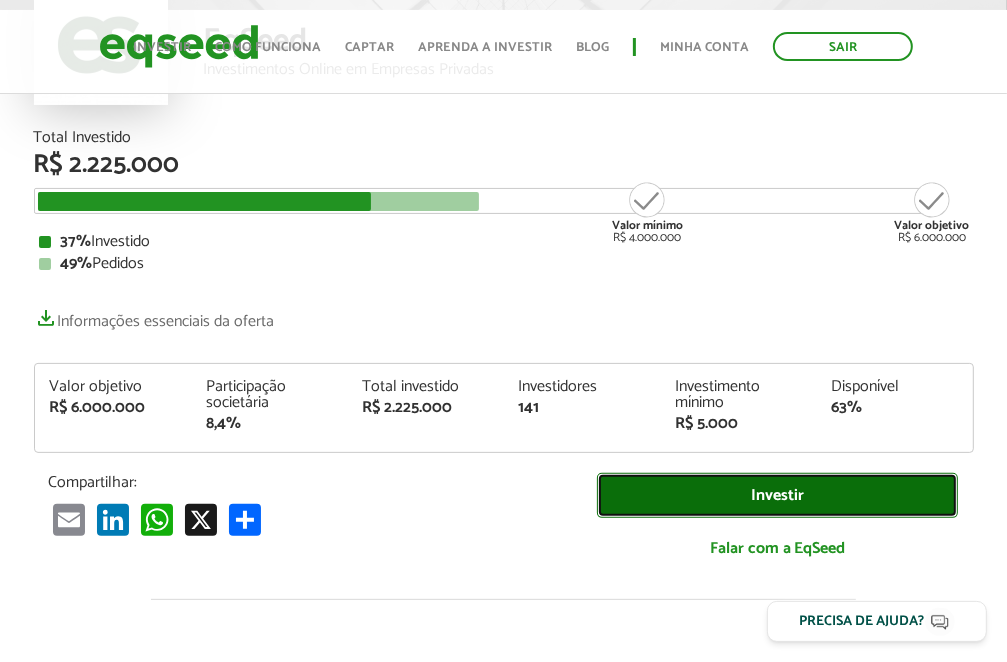 click on "Investir" at bounding box center [778, 495] 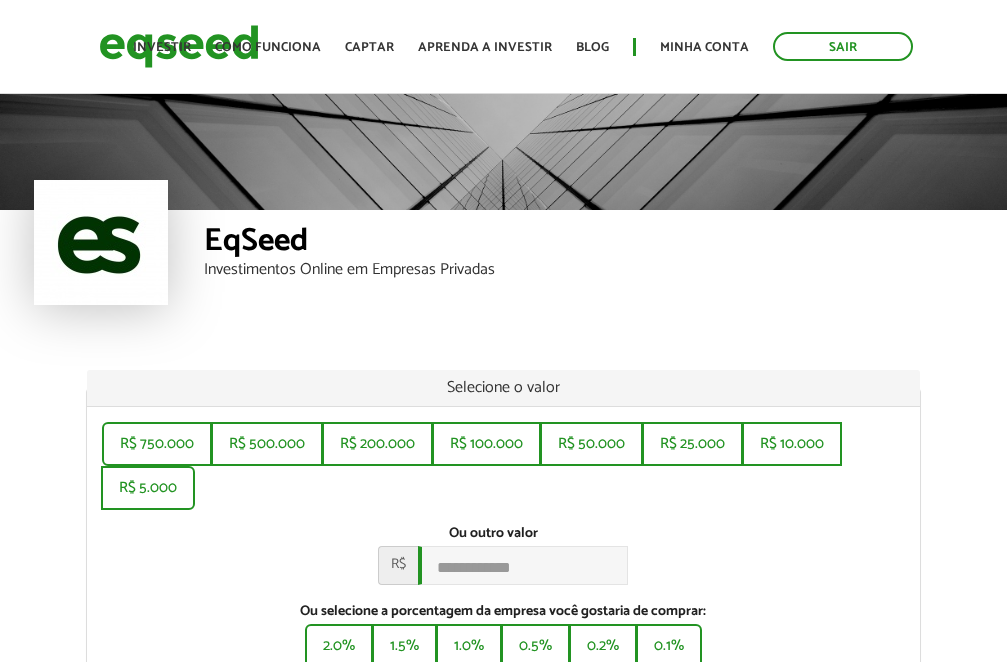 scroll, scrollTop: 0, scrollLeft: 0, axis: both 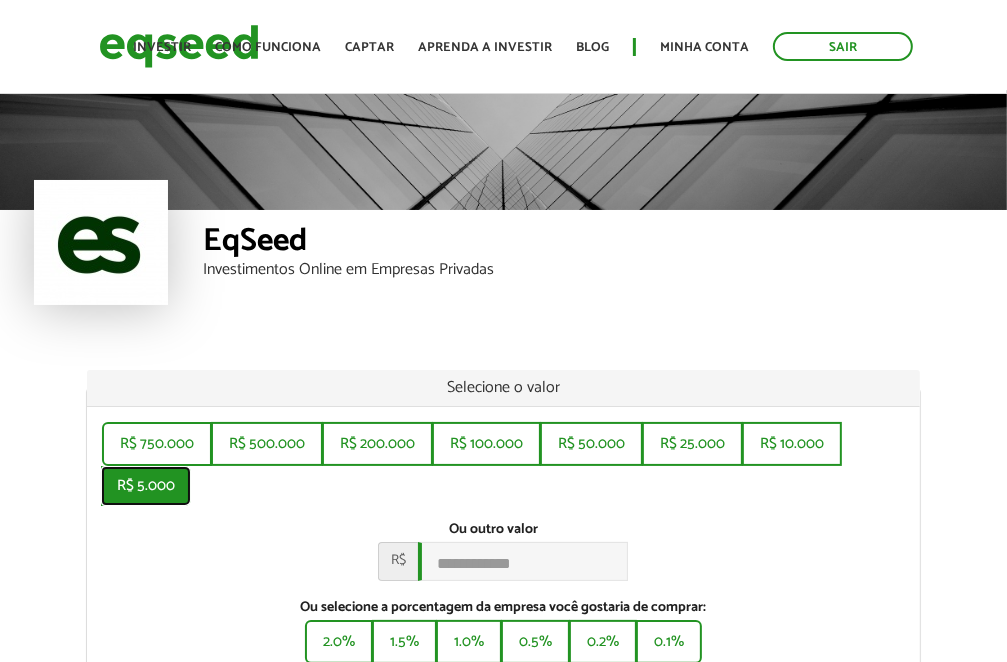 click on "R$ 5.000" at bounding box center (146, 486) 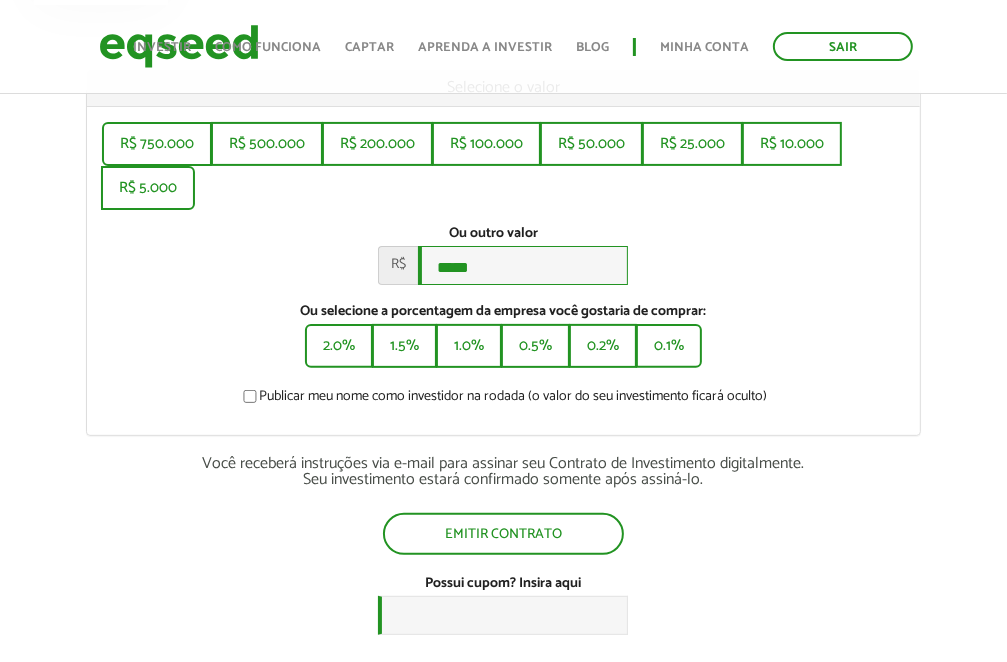 scroll, scrollTop: 400, scrollLeft: 0, axis: vertical 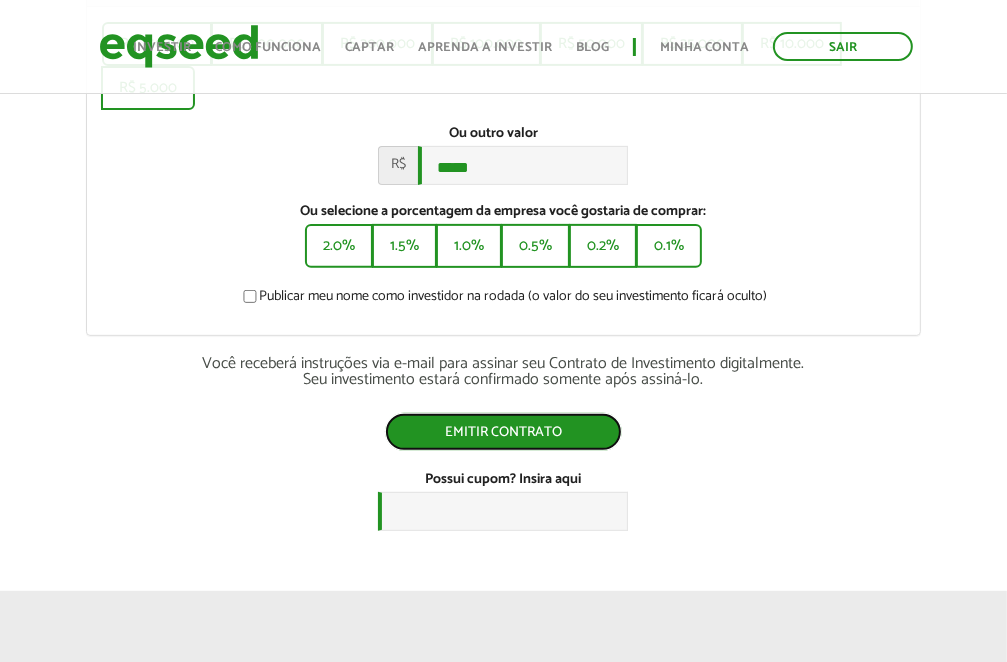 click on "Emitir contrato" at bounding box center [503, 432] 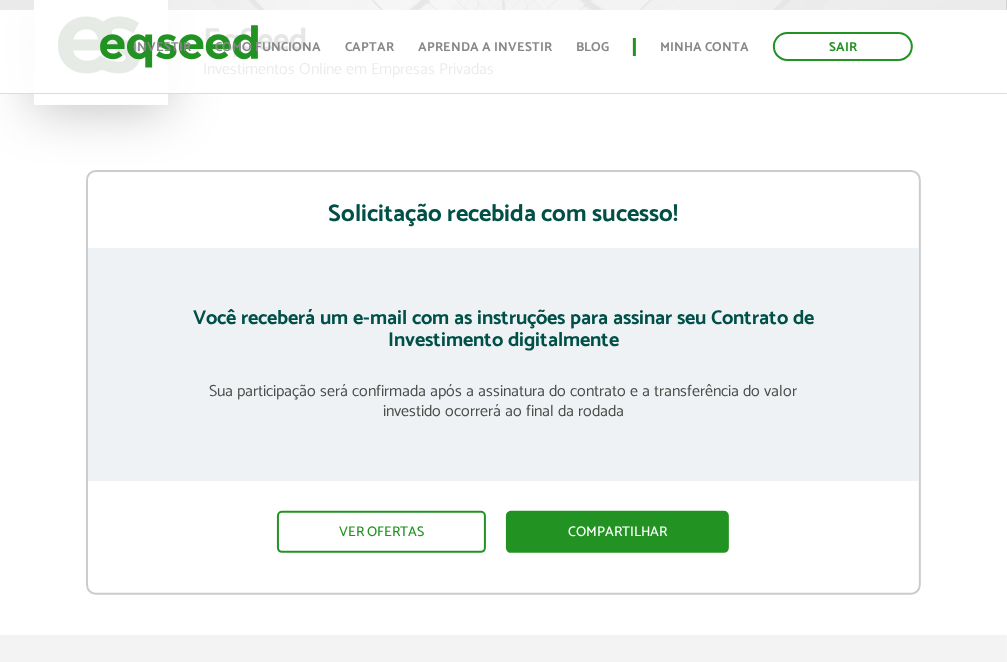 scroll, scrollTop: 200, scrollLeft: 0, axis: vertical 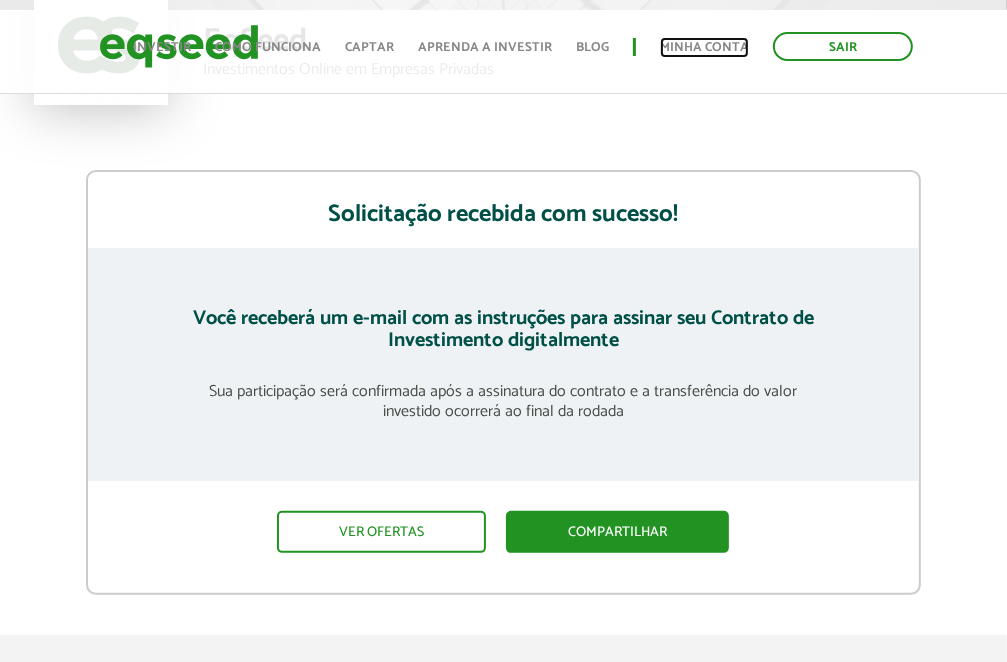 click on "Minha conta" at bounding box center (704, 47) 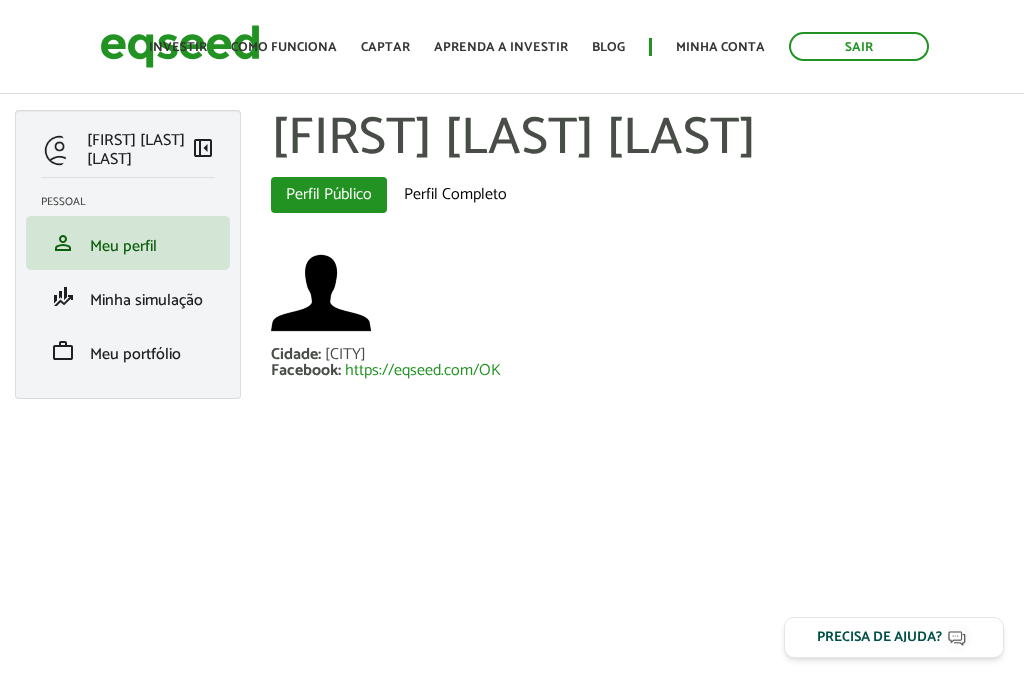 scroll, scrollTop: 0, scrollLeft: 0, axis: both 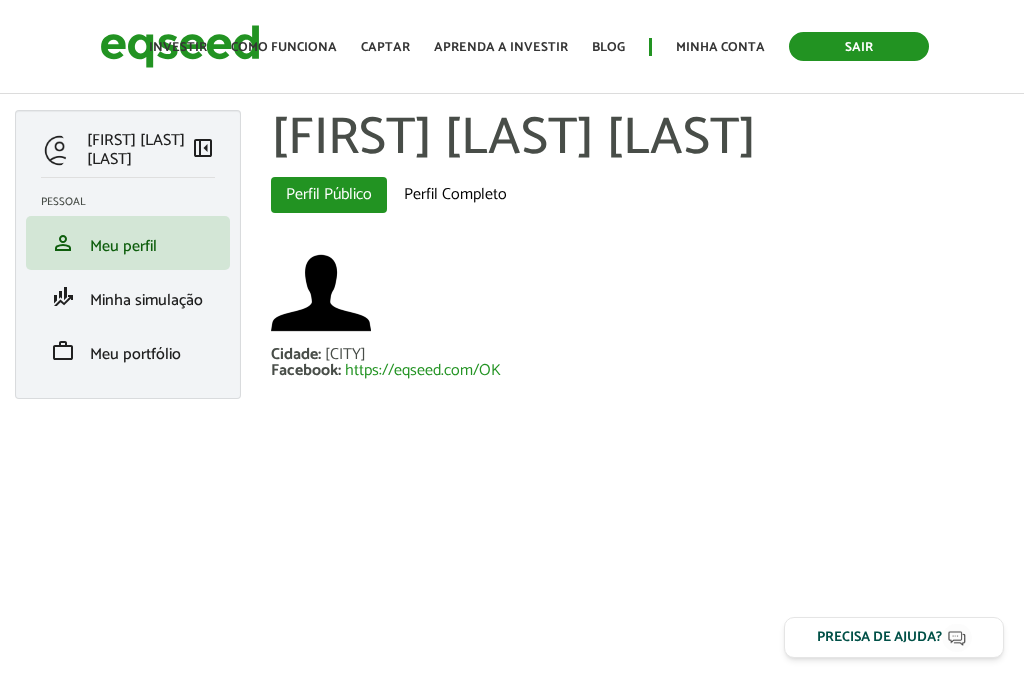 click on "Sair" at bounding box center (859, 46) 